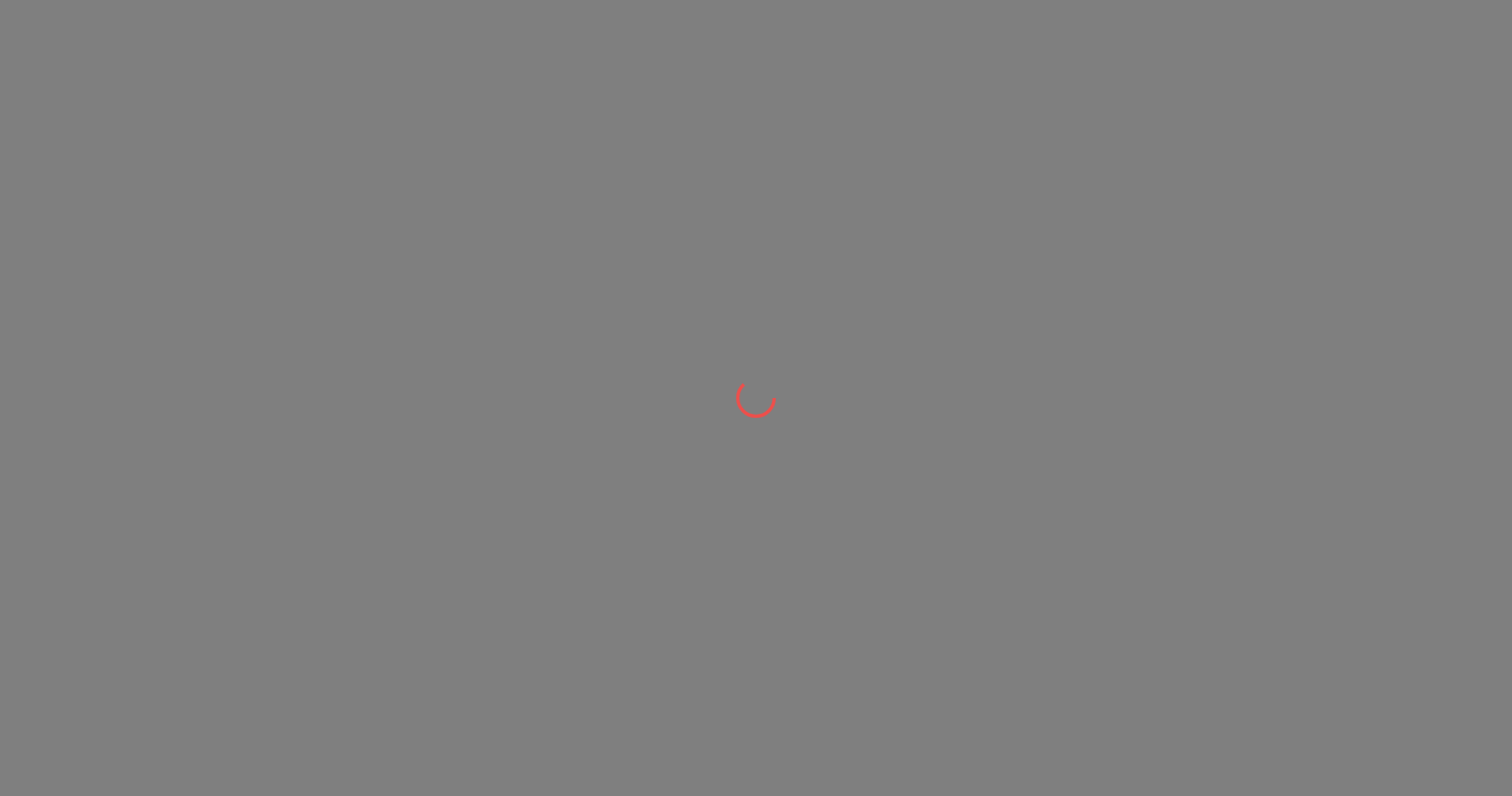 scroll, scrollTop: 0, scrollLeft: 0, axis: both 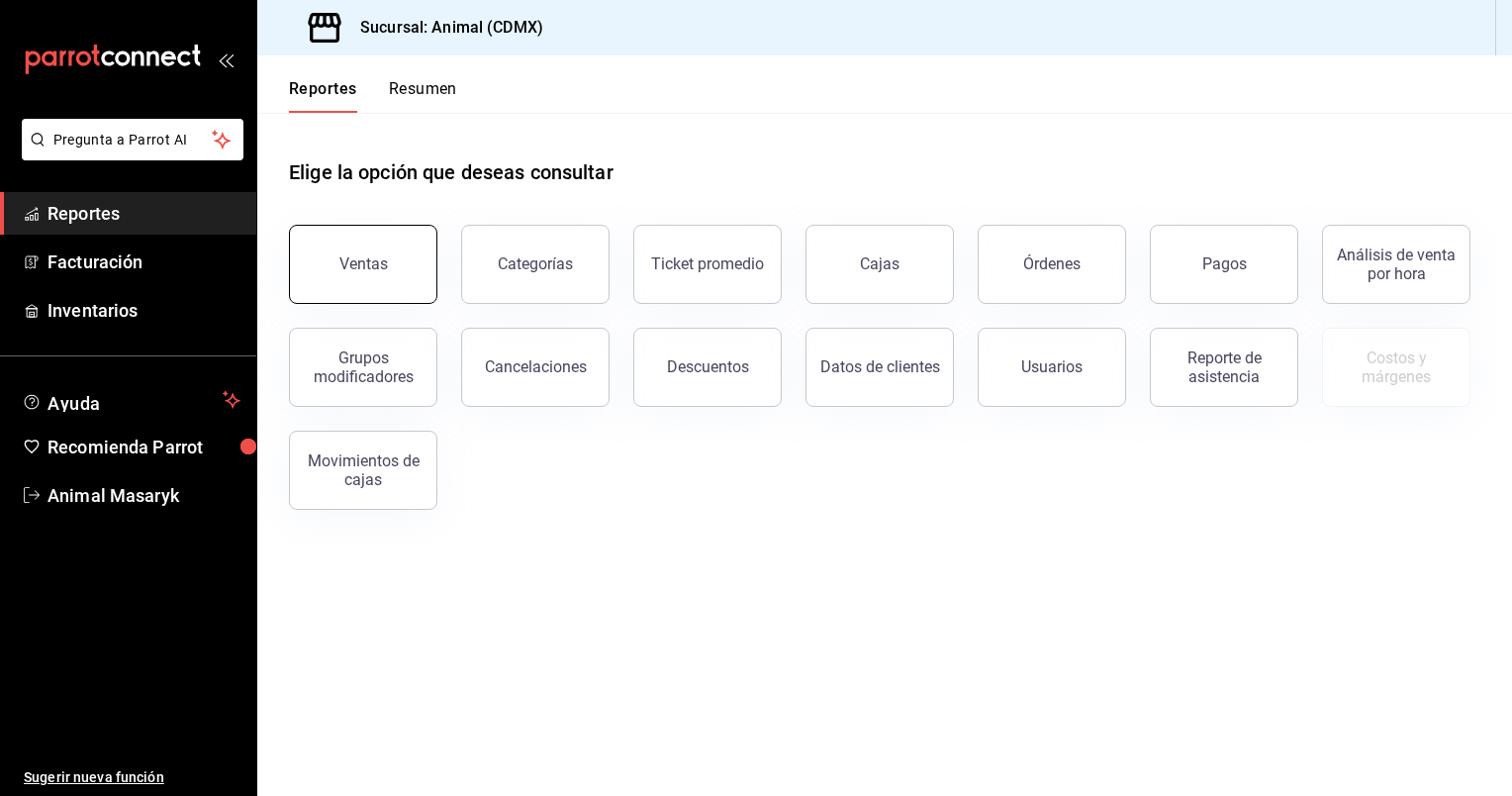 click on "Ventas" at bounding box center [363, 264] 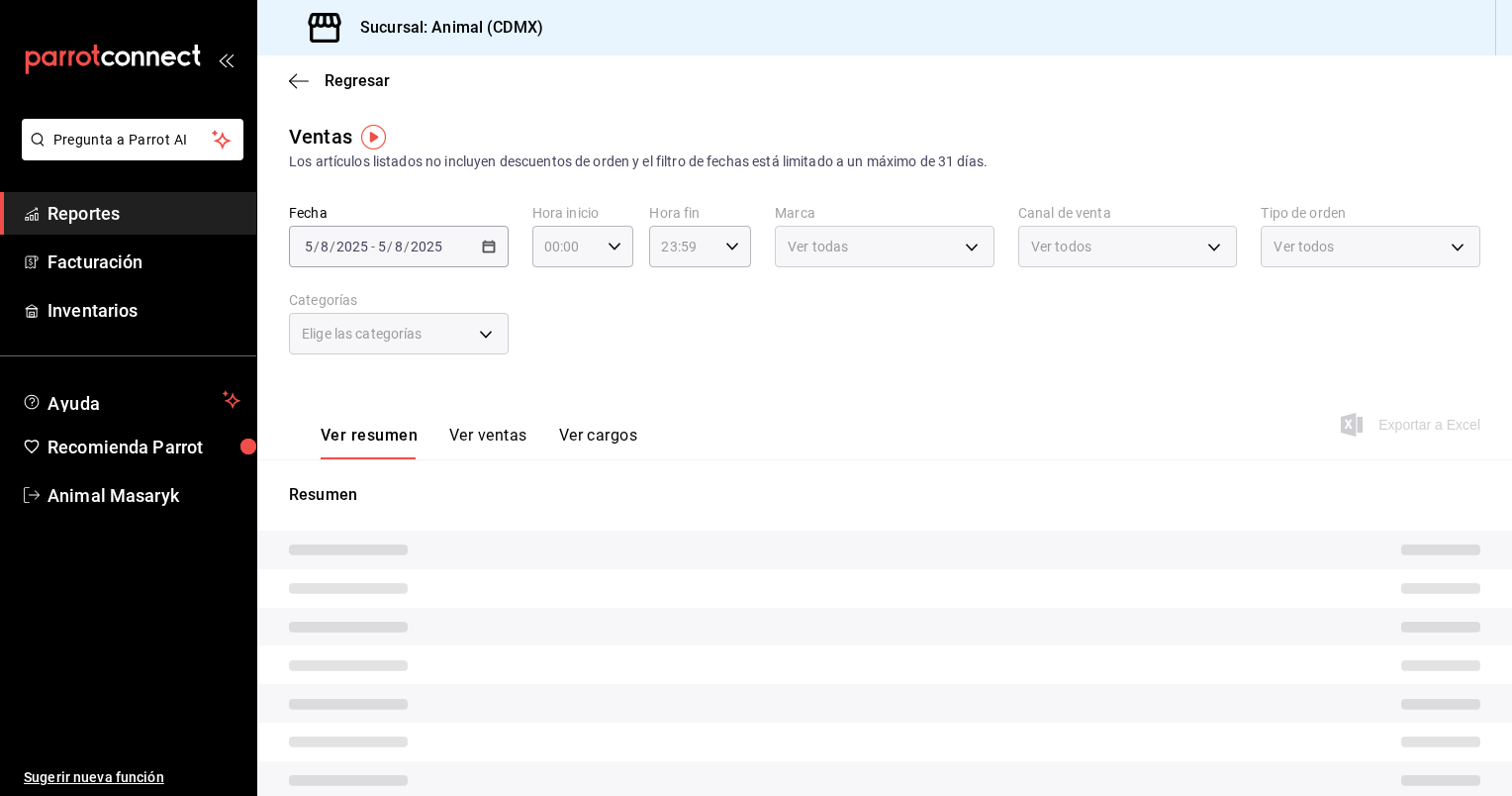 type on "05:00" 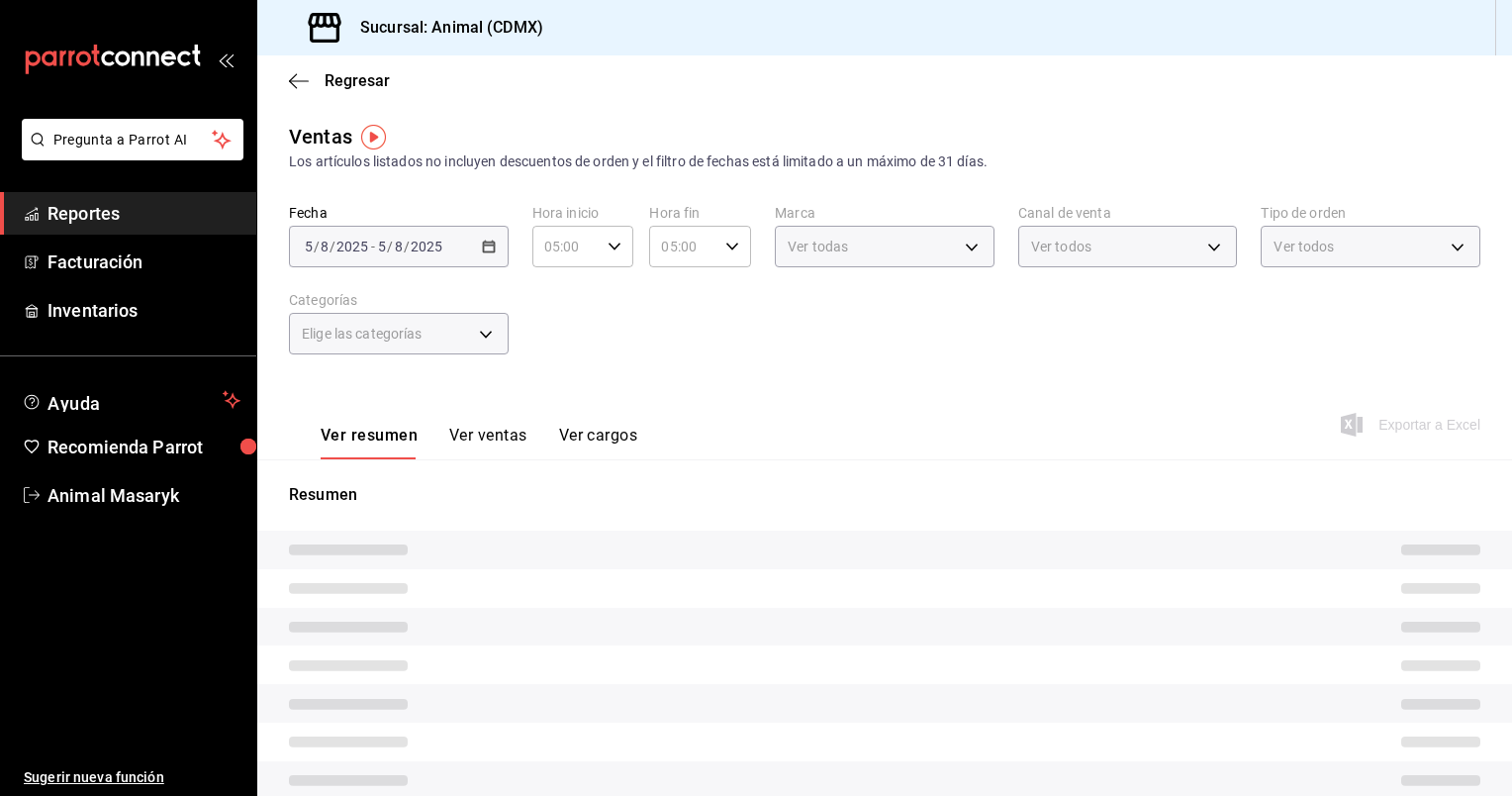 type on "PARROT,UBER_EATS,RAPPI,DIDI_FOOD,ONLINE" 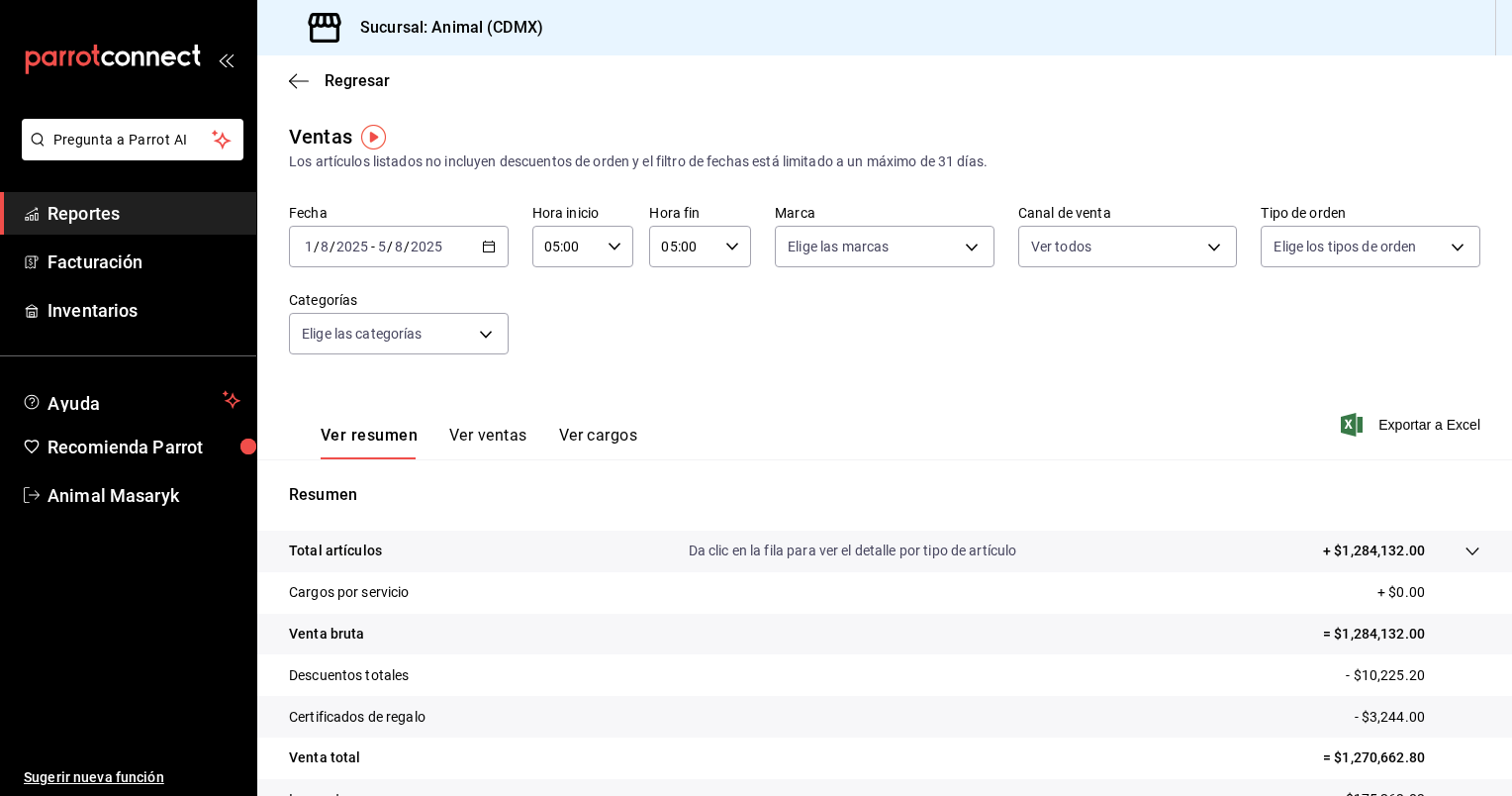 click 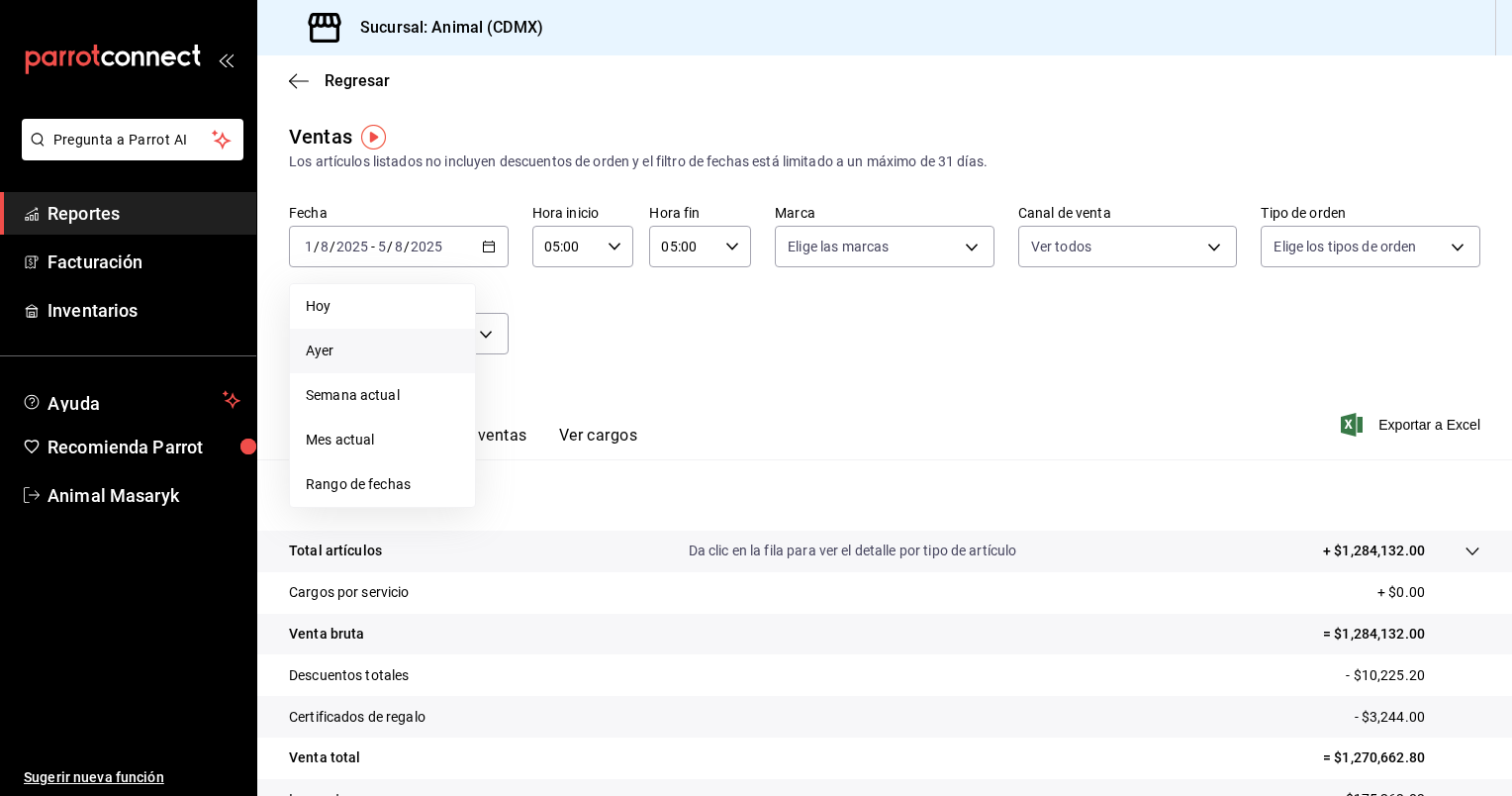 click on "Ayer" at bounding box center [382, 350] 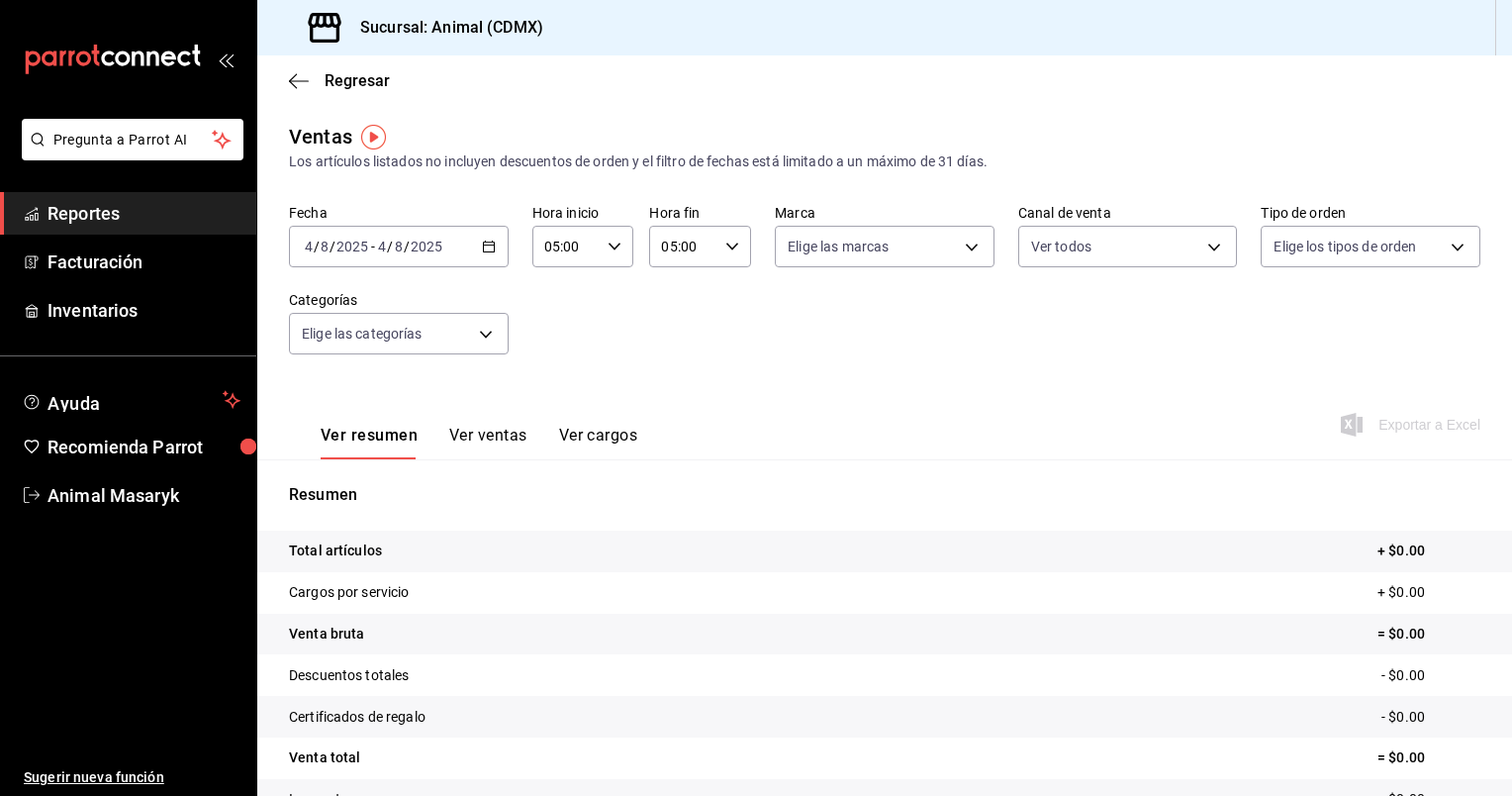 click on "Elige las marcas" at bounding box center [885, 243] 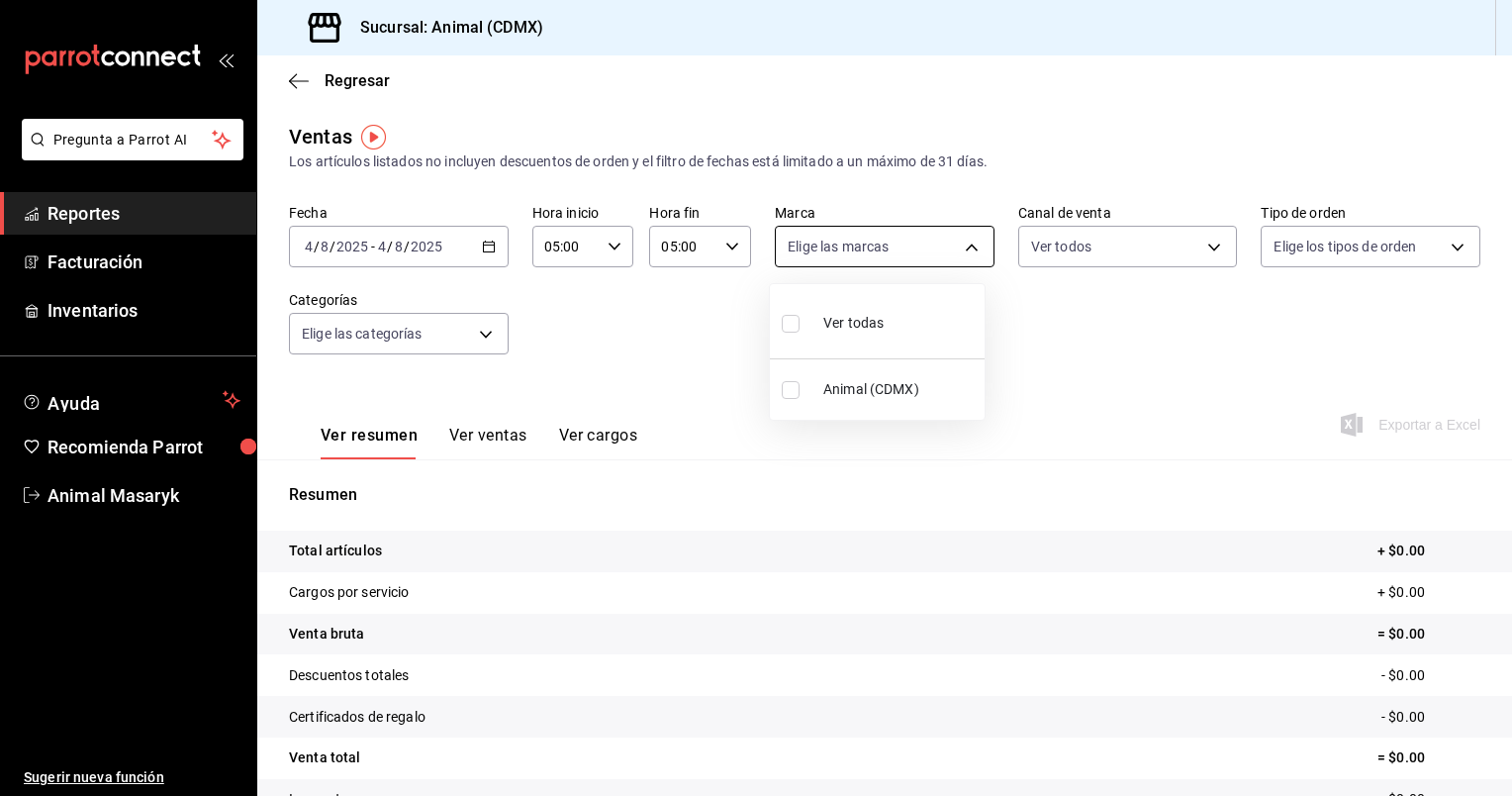click on "Pregunta a Parrot AI Reportes   Facturación   Inventarios   Ayuda Recomienda Parrot   Animal Masaryk   Sugerir nueva función   Sucursal: Animal ([CITY]) Regresar Ventas Los artículos listados no incluyen descuentos de orden y el filtro de fechas está limitado a un máximo de 31 días. Fecha [DATE] [DATE] - [DATE] [DATE] Hora inicio [TIME] Hora inicio Hora fin [TIME] Hora fin Marca Elige las marcas Canal de venta Ver todos PARROT,UBER_EATS,RAPPI,DIDI_FOOD,ONLINE Tipo de orden Elige los tipos de orden Categorías Elige las categorías Ver resumen Ver ventas Ver cargos Exportar a Excel Resumen Total artículos + $0.00 Cargos por servicio + $0.00 Venta bruta = $0.00 Descuentos totales - $0.00 Certificados de regalo - $0.00 Venta total = $0.00 Impuestos - $0.00 Venta neta = $0.00 Pregunta a Parrot AI Reportes   Facturación   Inventarios   Ayuda Recomienda Parrot   Animal Masaryk   Sugerir nueva función   GANA 1 MES GRATIS EN TU SUSCRIPCIÓN AQUÍ Ver video tutorial Ir a video ([PHONE])" at bounding box center [756, 398] 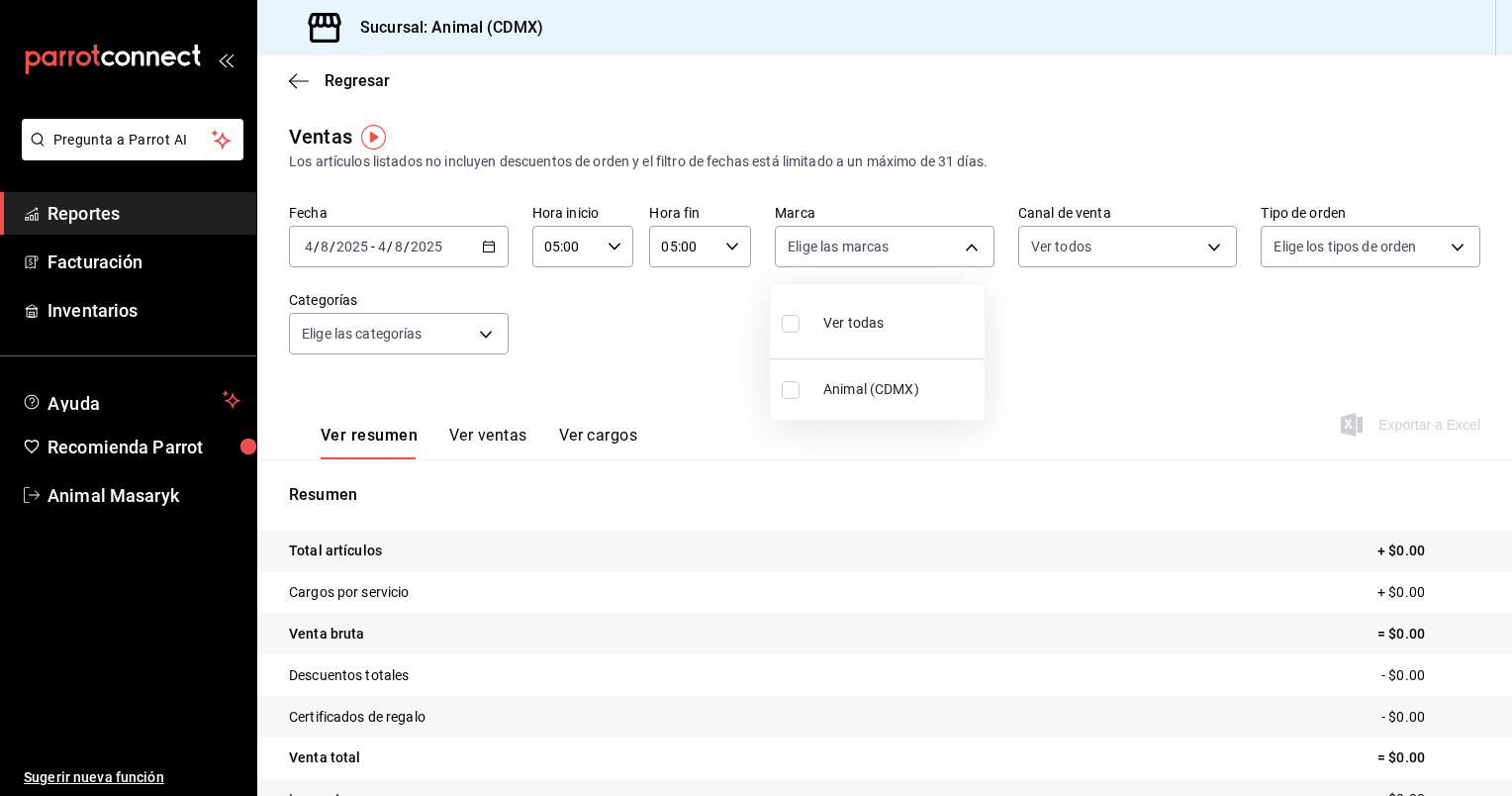 click on "Ver todas" at bounding box center (877, 321) 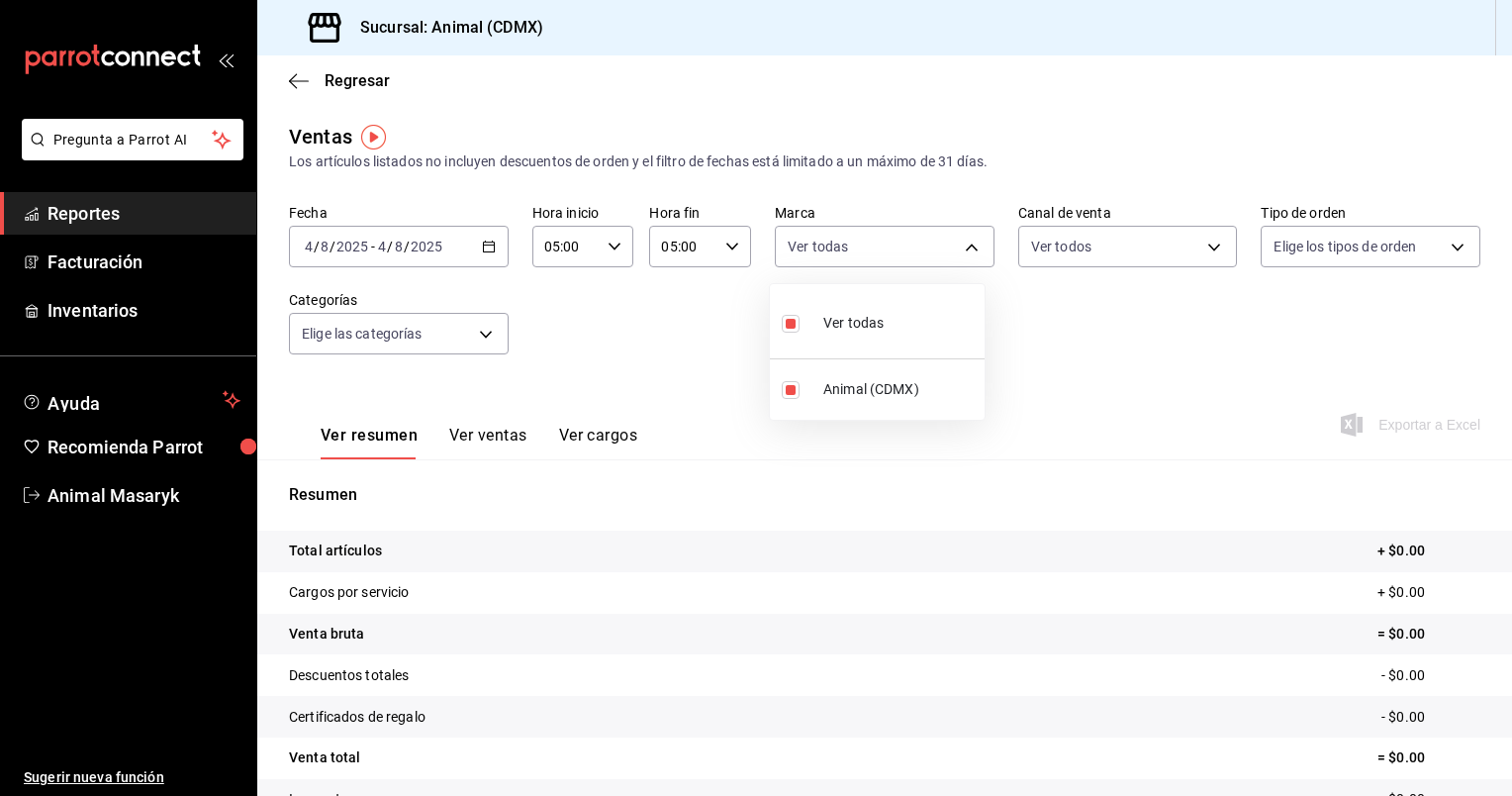 click at bounding box center (756, 398) 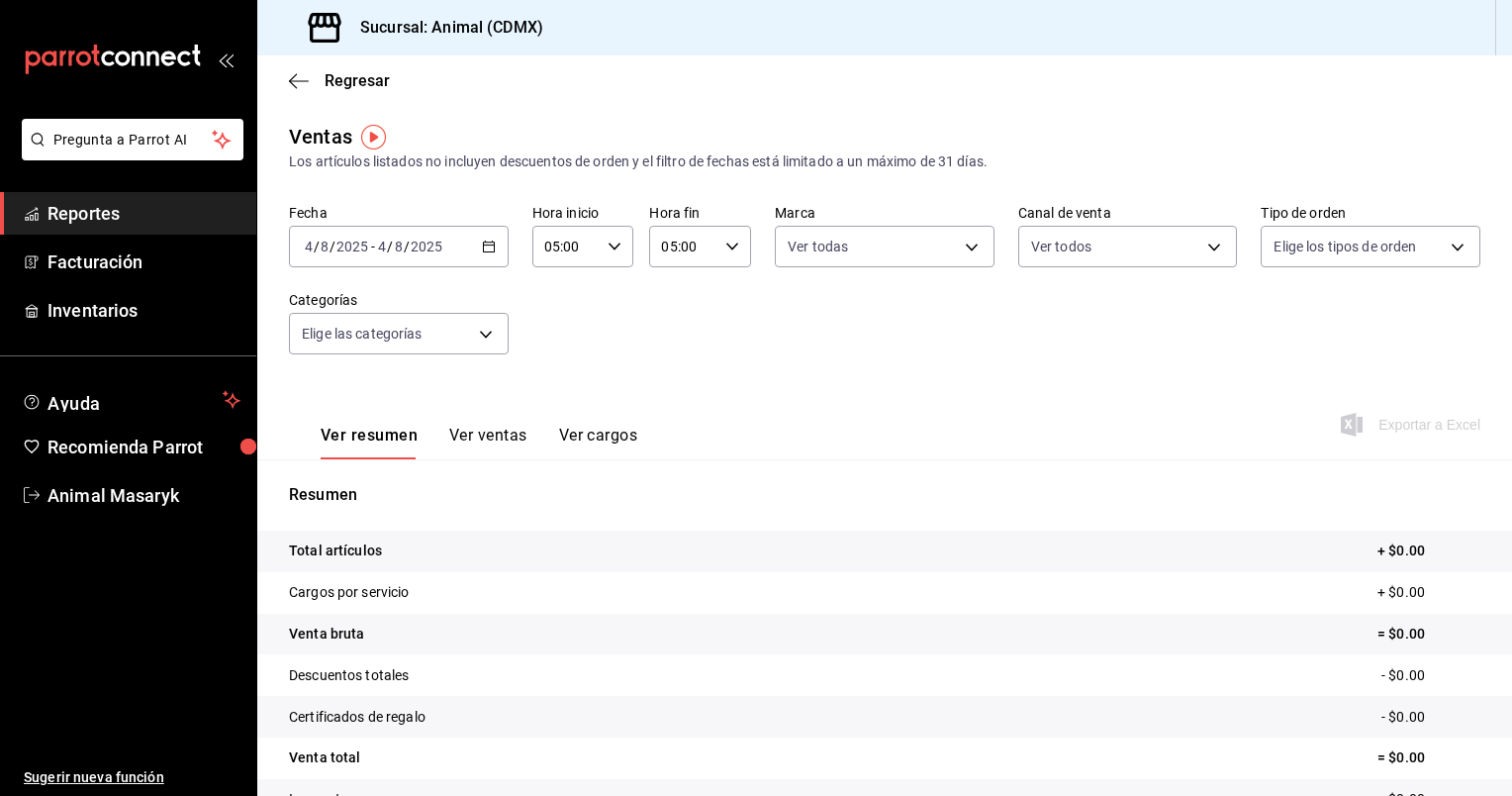click on "Pregunta a Parrot AI Reportes   Facturación   Inventarios   Ayuda Recomienda Parrot   Animal Masaryk   Sugerir nueva función   Sucursal: Animal ([CITY]) Regresar Ventas Los artículos listados no incluyen descuentos de orden y el filtro de fechas está limitado a un máximo de 31 días. Fecha [DATE] [DATE] - [DATE] [DATE] Hora inicio [TIME] Hora inicio Hora fin [TIME] Hora fin Marca Ver todas cb0f6aec-1481-4e37-861c-bab9b3a65b14 Canal de venta Ver todos PARROT,UBER_EATS,RAPPI,DIDI_FOOD,ONLINE Tipo de orden Elige los tipos de orden Categorías Elige las categorías Ver resumen Ver ventas Ver cargos Exportar a Excel Resumen Total artículos + $0.00 Cargos por servicio + $0.00 Venta bruta = $0.00 Descuentos totales - $0.00 Certificados de regalo - $0.00 Venta total = $0.00 Impuestos - $0.00 Venta neta = $0.00 Pregunta a Parrot AI Reportes   Facturación   Inventarios   Ayuda Recomienda Parrot   Animal Masaryk   Sugerir nueva función   GANA 1 MES GRATIS EN TU SUSCRIPCIÓN AQUÍ Ir a video" at bounding box center [756, 398] 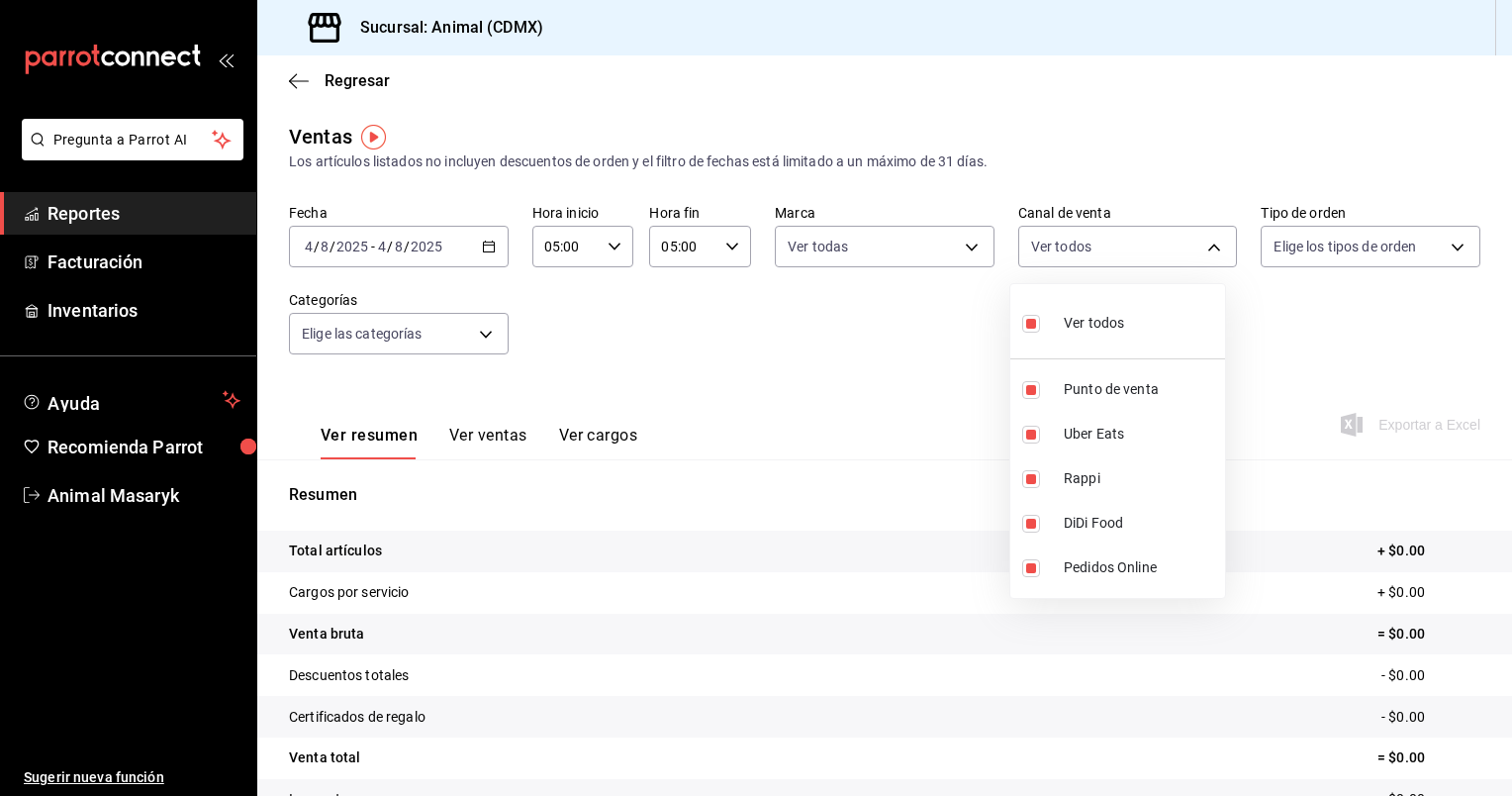 click at bounding box center (756, 398) 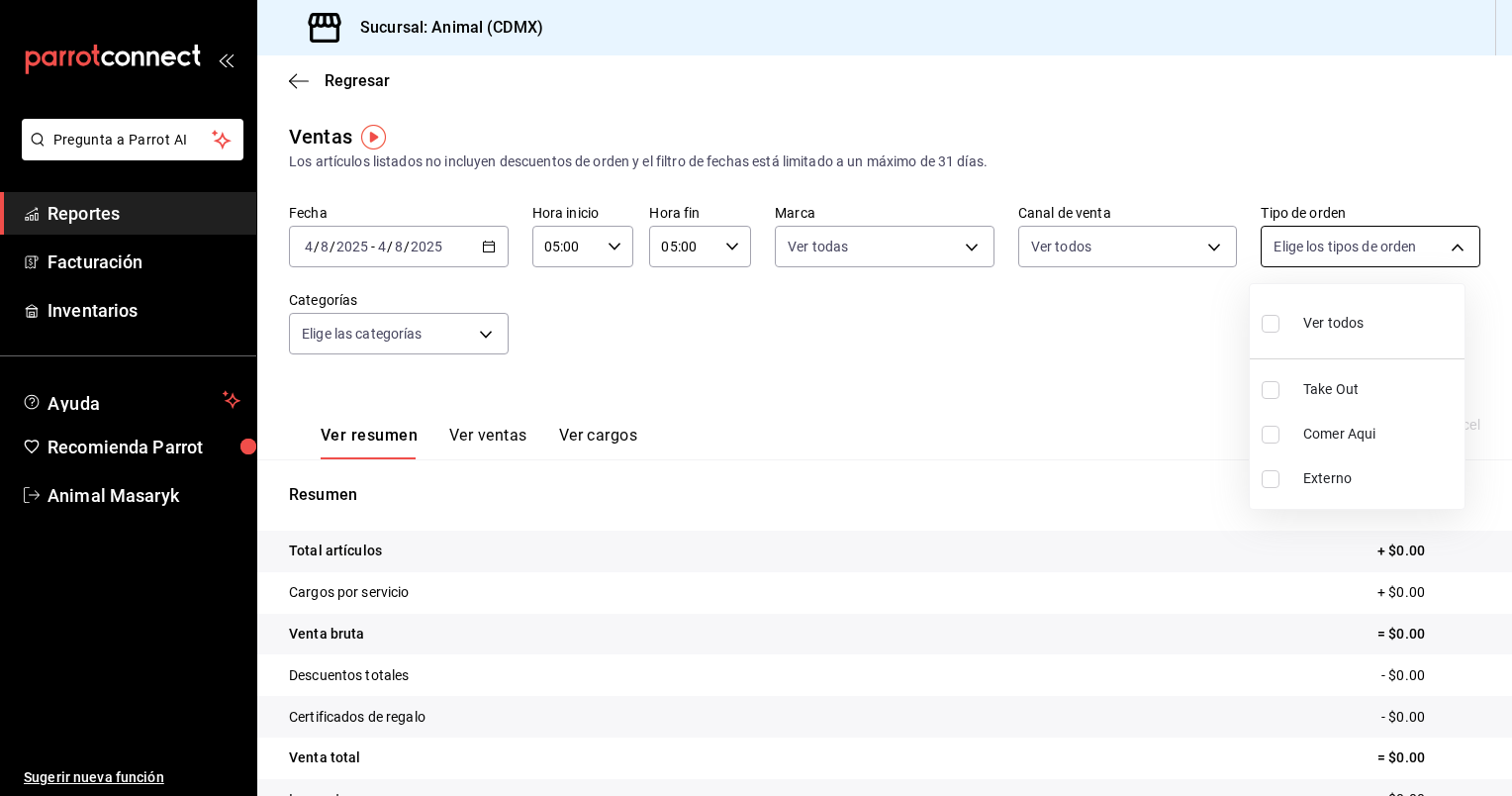 click on "Pregunta a Parrot AI Reportes   Facturación   Inventarios   Ayuda Recomienda Parrot   Animal Masaryk   Sugerir nueva función   Sucursal: Animal ([CITY]) Regresar Ventas Los artículos listados no incluyen descuentos de orden y el filtro de fechas está limitado a un máximo de 31 días. Fecha [DATE] [DATE] - [DATE] [DATE] Hora inicio [TIME] Hora inicio Hora fin [TIME] Hora fin Marca Ver todas cb0f6aec-1481-4e37-861c-bab9b3a65b14 Canal de venta Ver todos PARROT,UBER_EATS,RAPPI,DIDI_FOOD,ONLINE Tipo de orden Elige los tipos de orden Categorías Elige las categorías Ver resumen Ver ventas Ver cargos Exportar a Excel Resumen Total artículos + $0.00 Cargos por servicio + $0.00 Venta bruta = $0.00 Descuentos totales - $0.00 Certificados de regalo - $0.00 Venta total = $0.00 Impuestos - $0.00 Venta neta = $0.00 Pregunta a Parrot AI Reportes   Facturación   Inventarios   Ayuda Recomienda Parrot   Animal Masaryk   Sugerir nueva función   GANA 1 MES GRATIS EN TU SUSCRIPCIÓN AQUÍ Ir a video" at bounding box center [756, 398] 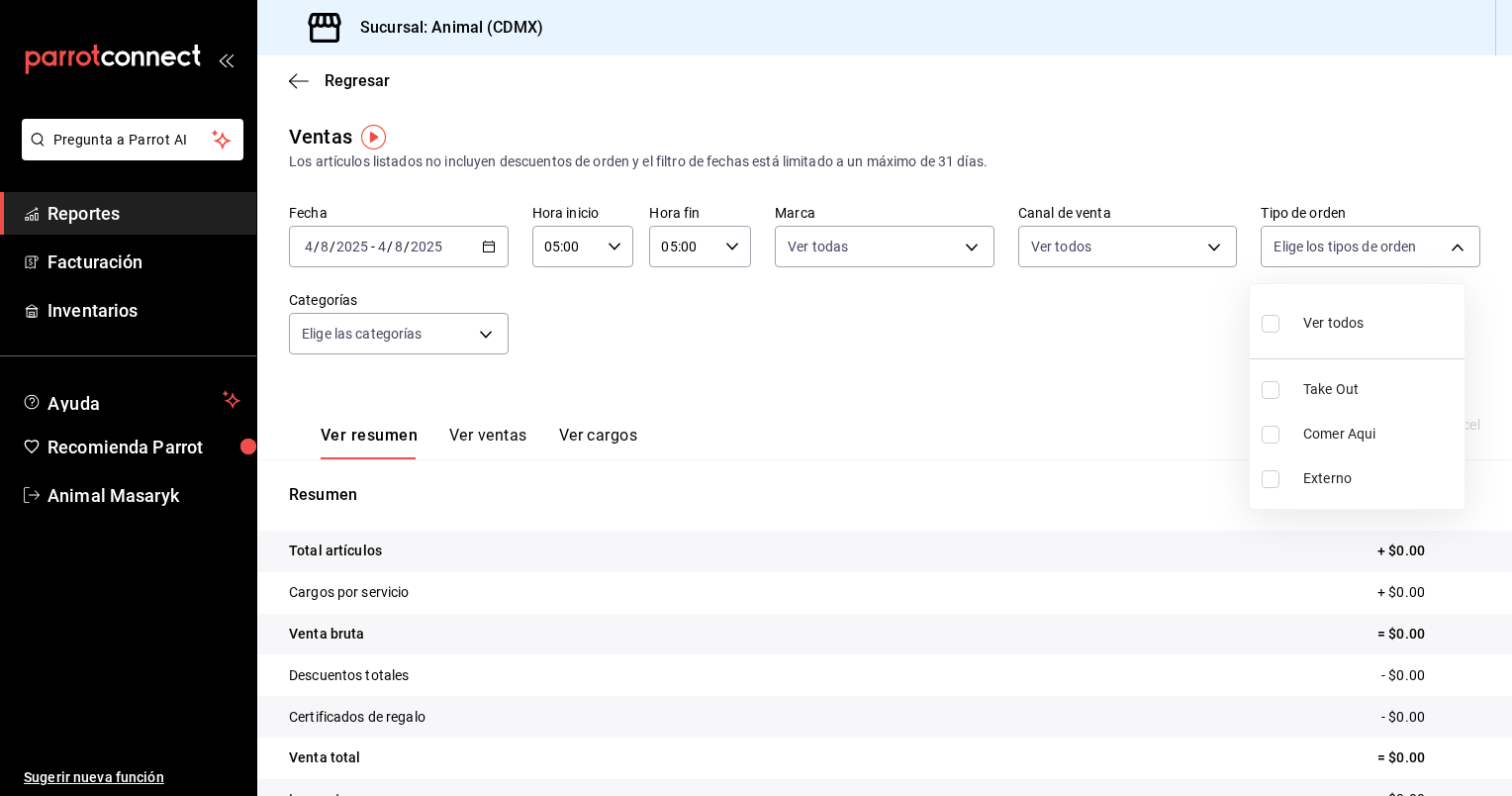 click at bounding box center (1271, 324) 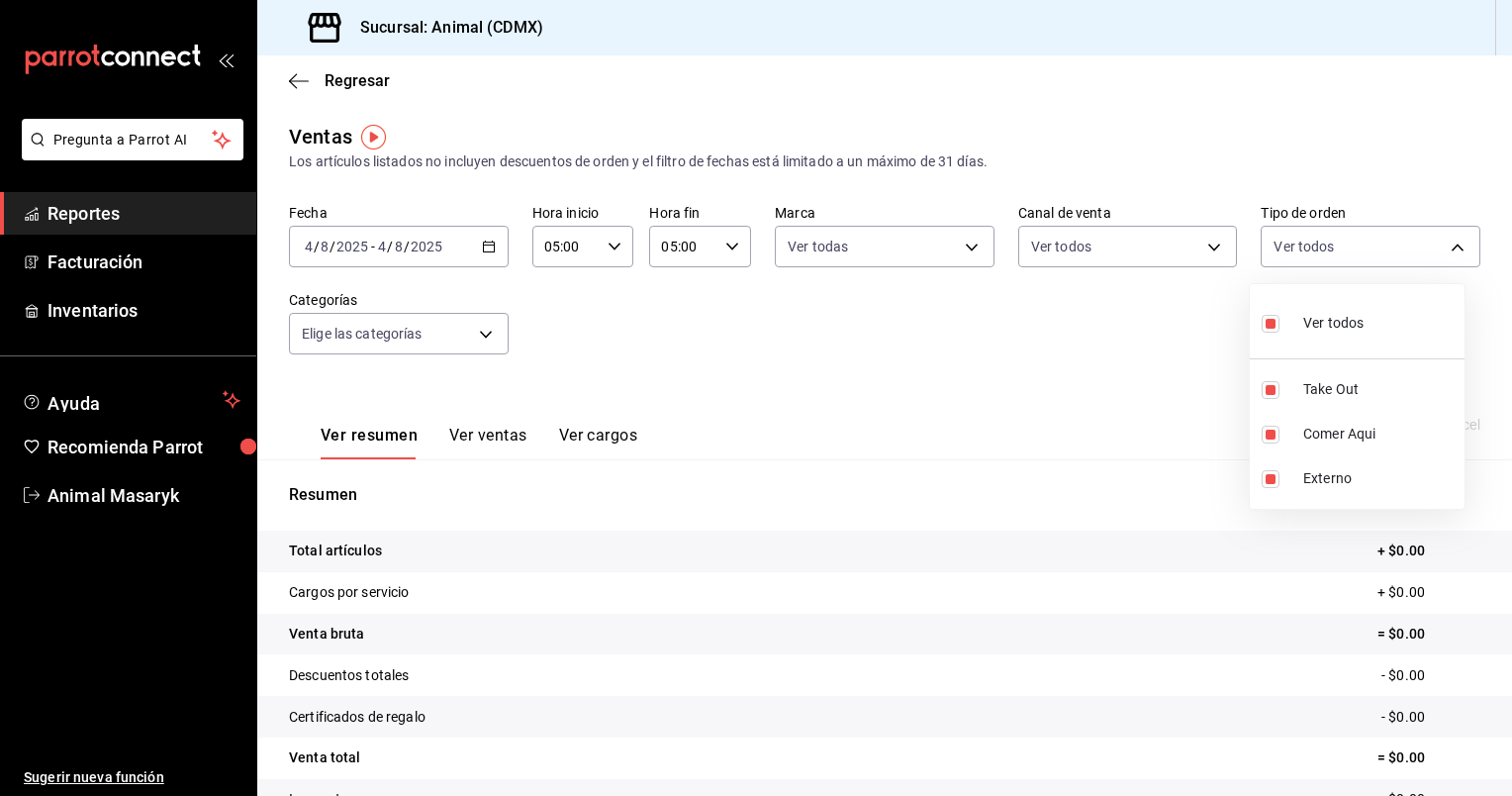 click at bounding box center [756, 398] 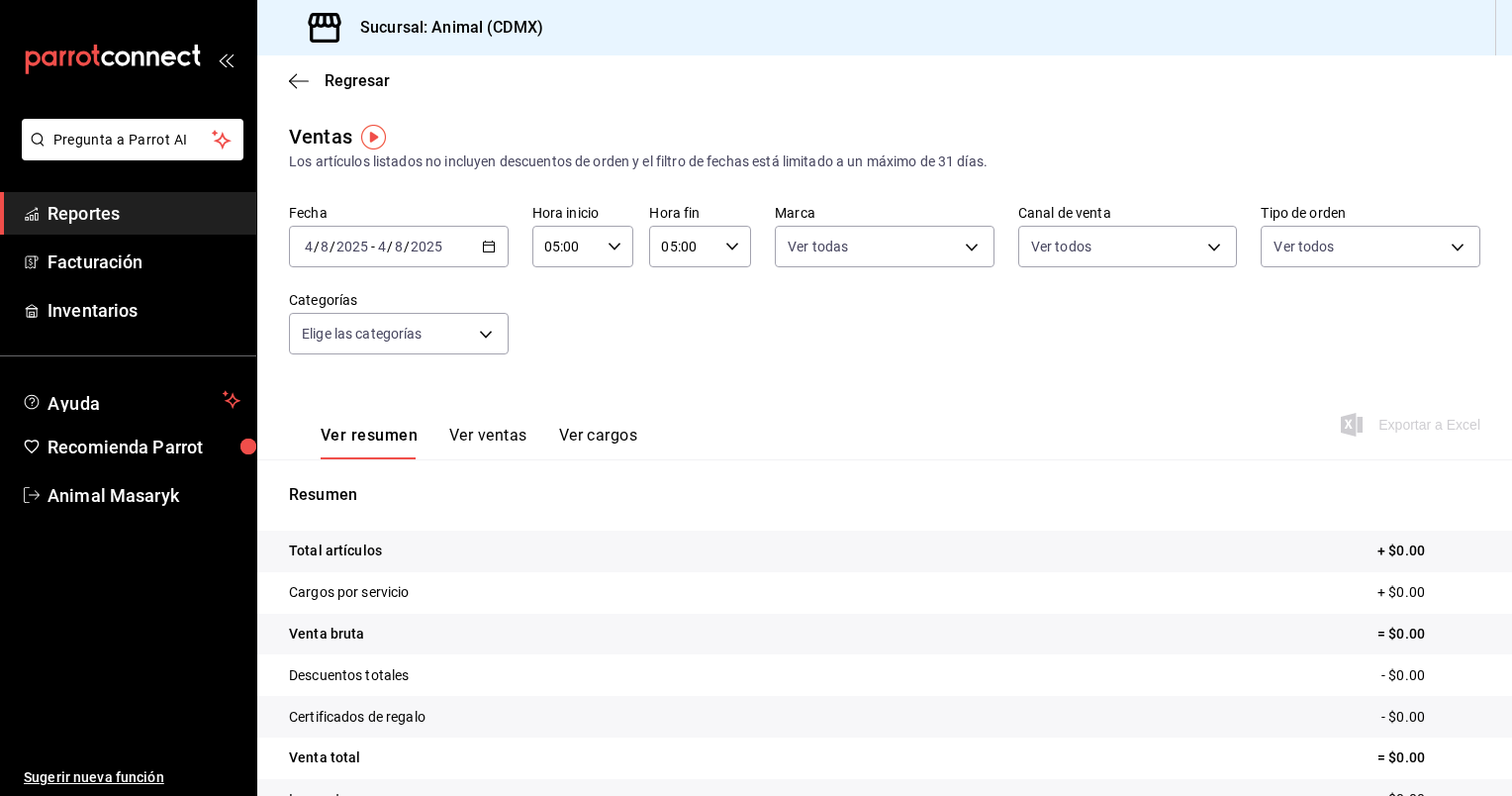 click on "Pregunta a Parrot AI Reportes   Facturación   Inventarios   Ayuda Recomienda Parrot   Animal Masaryk   Sugerir nueva función   Sucursal: Animal ([CITY]) Regresar Ventas Los artículos listados no incluyen descuentos de orden y el filtro de fechas está limitado a un máximo de 31 días. Fecha [DATE] [DATE] - [DATE] [DATE] Hora inicio [TIME] Hora inicio Hora fin [TIME] Hora fin Marca Ver todas cb0f6aec-1481-4e37-861c-bab9b3a65b14 Canal de venta Ver todos PARROT,UBER_EATS,RAPPI,DIDI_FOOD,ONLINE Tipo de orden Ver todas ad44a823-99d3-4372-a913-4cf57f2a9ac0,b8ee5ff1-85c8-4a81-aa51-555e6c8ba0c6,EXTERNAL Categorías Elige las categorías Ver resumen Ver ventas Ver cargos Exportar a Excel Resumen Total artículos + $0.00 Cargos por servicio + $0.00 Venta bruta = $0.00 Descuentos totales - $0.00 Certificados de regalo - $0.00 Venta total = $0.00 Impuestos - $0.00 Venta neta = $0.00 Pregunta a Parrot AI Reportes   Facturación   Inventarios   Ayuda Recomienda Parrot   Animal Masaryk     Ir a video" at bounding box center [756, 398] 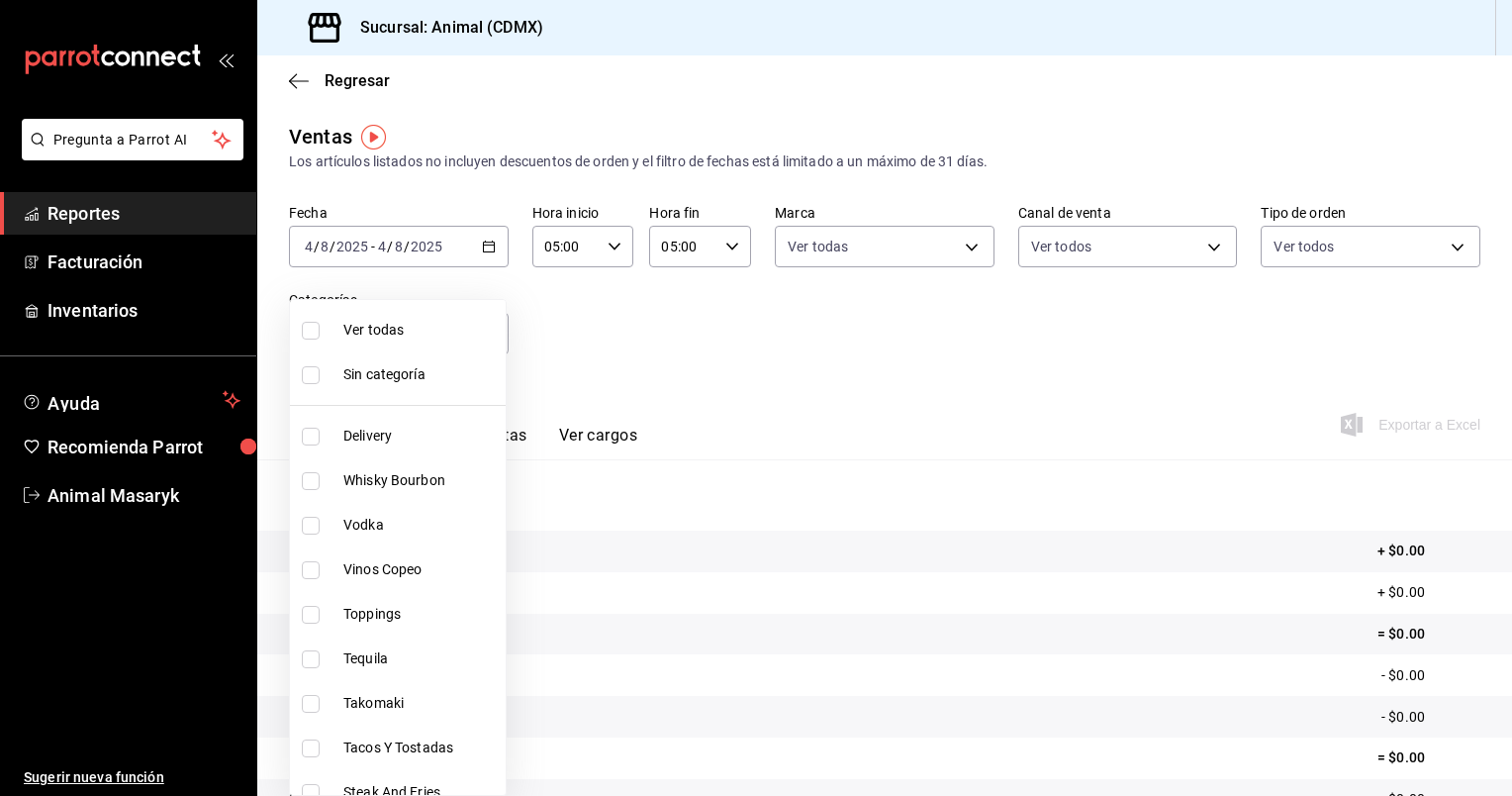 click on "Ver todas" at bounding box center [421, 330] 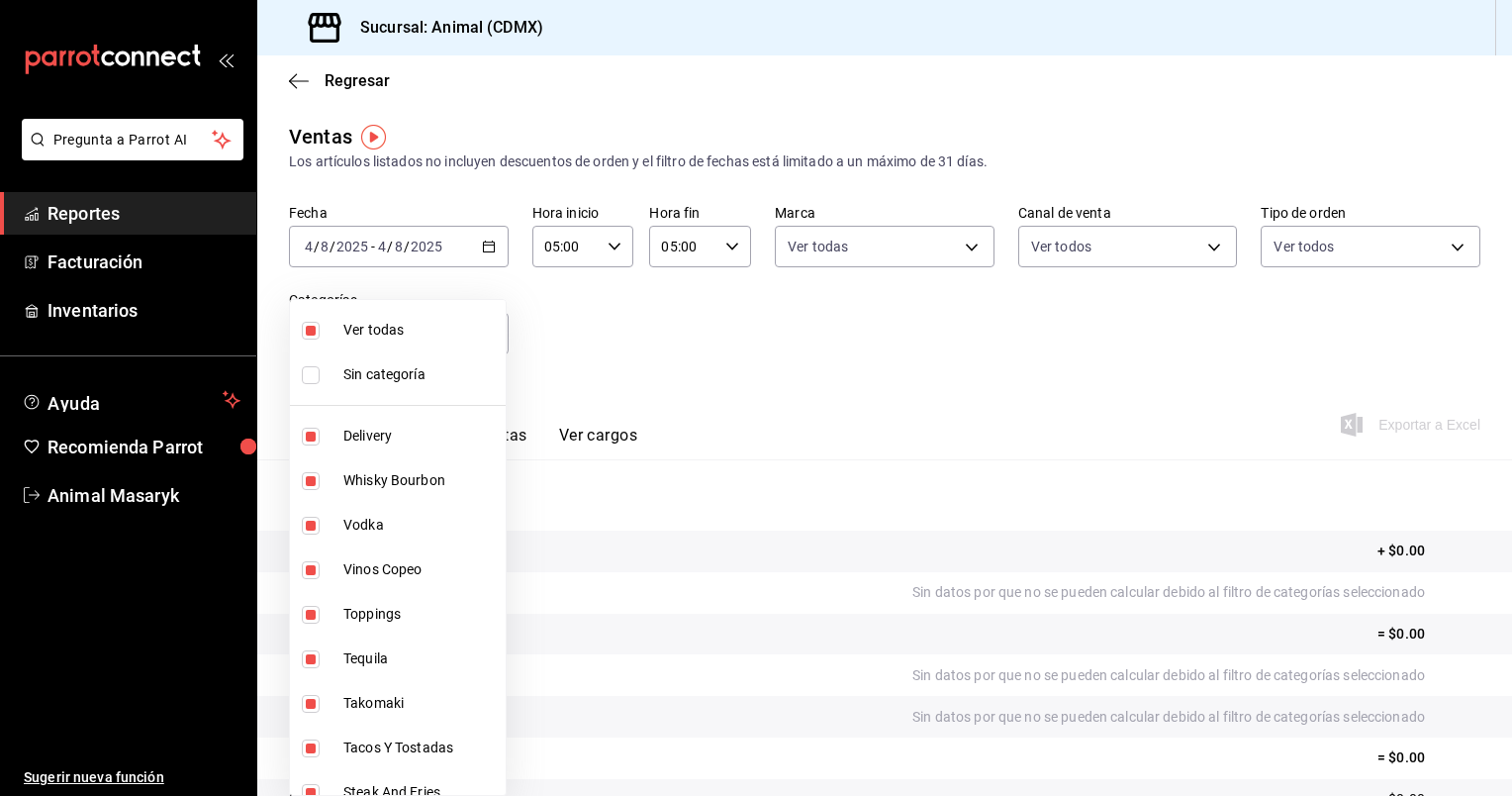 click at bounding box center (756, 398) 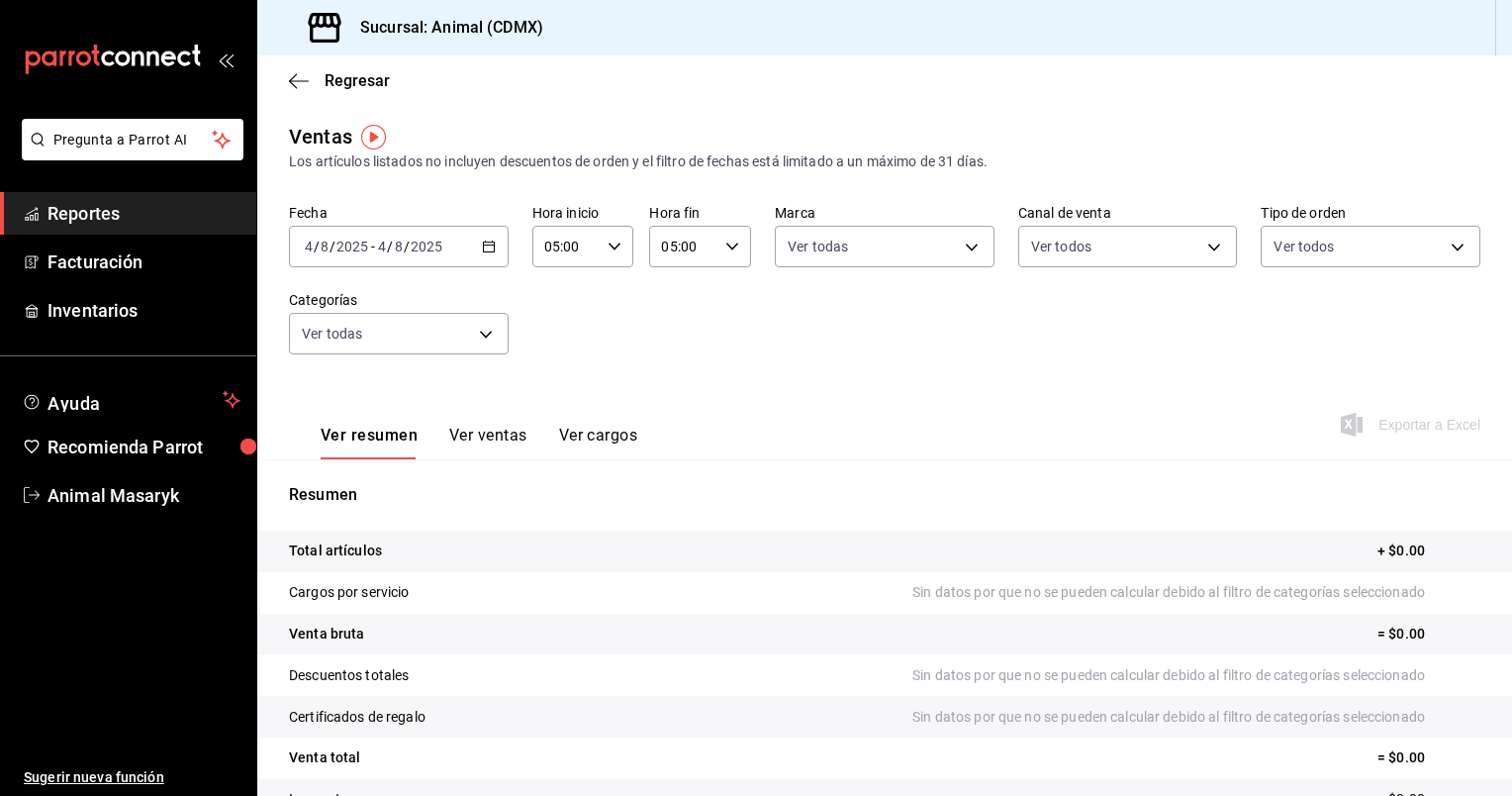 click on "/" at bounding box center (317, 247) 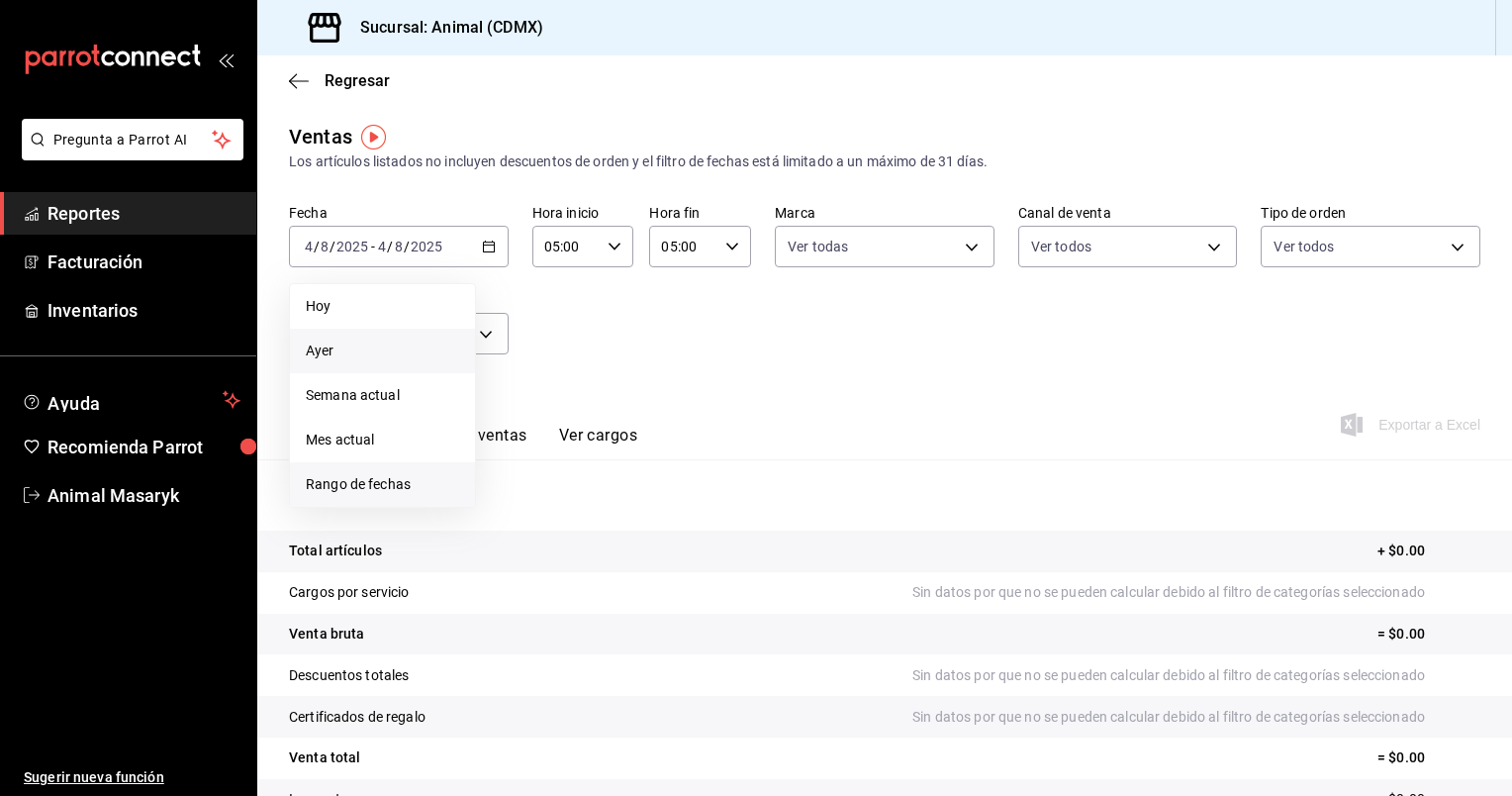 click on "Rango de fechas" at bounding box center [382, 484] 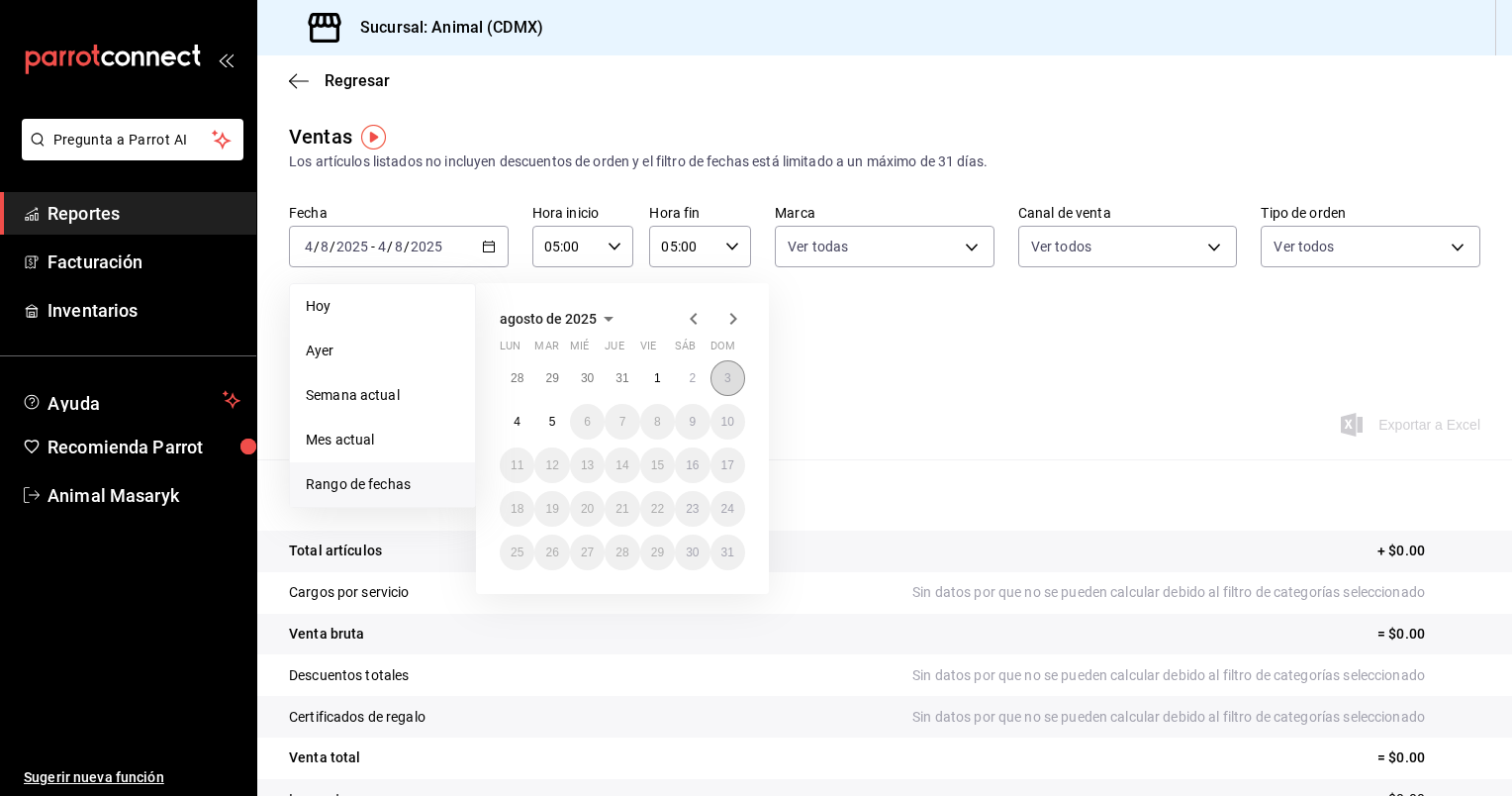 click on "3" at bounding box center (727, 378) 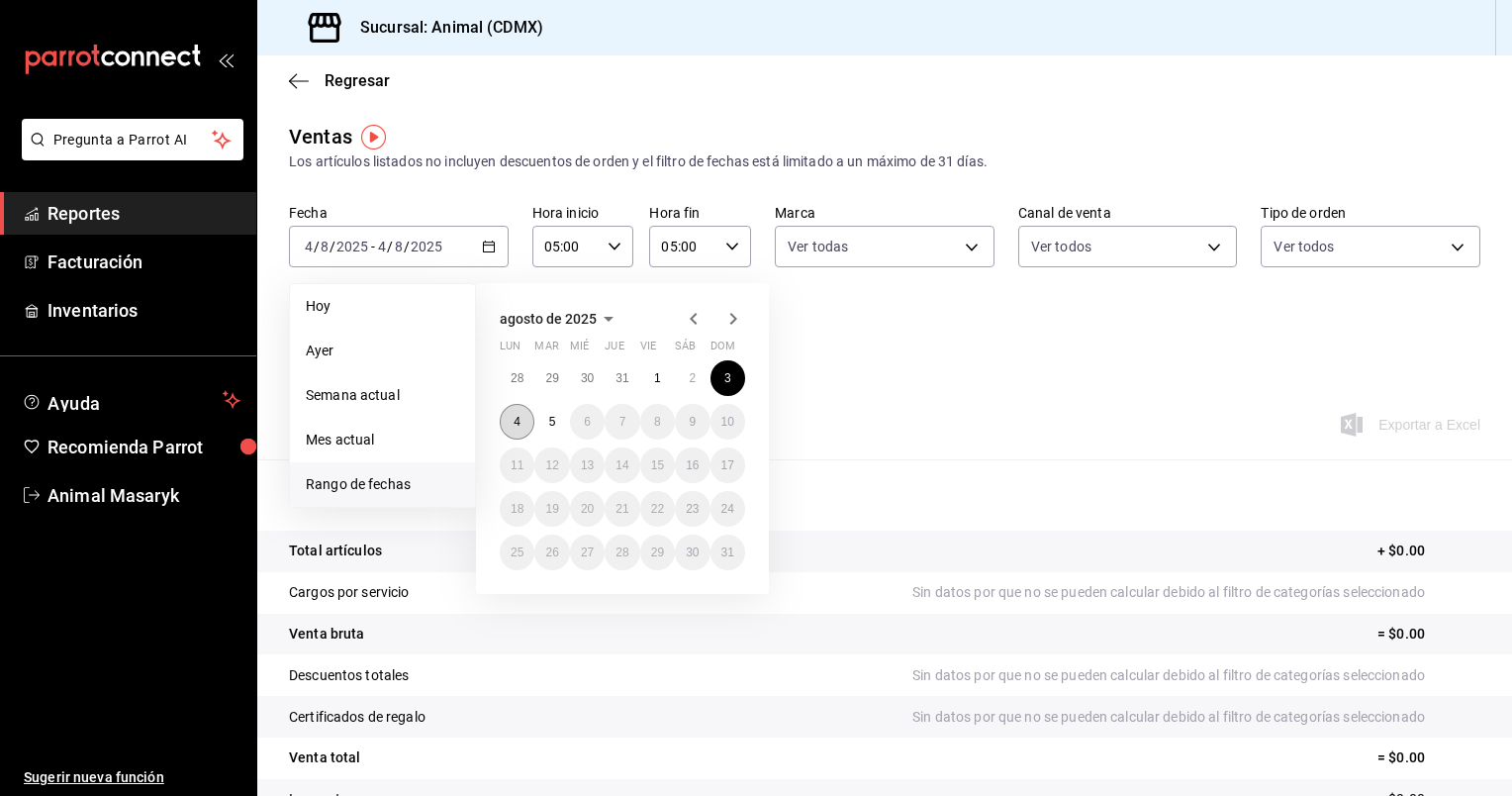 click on "4" at bounding box center (517, 422) 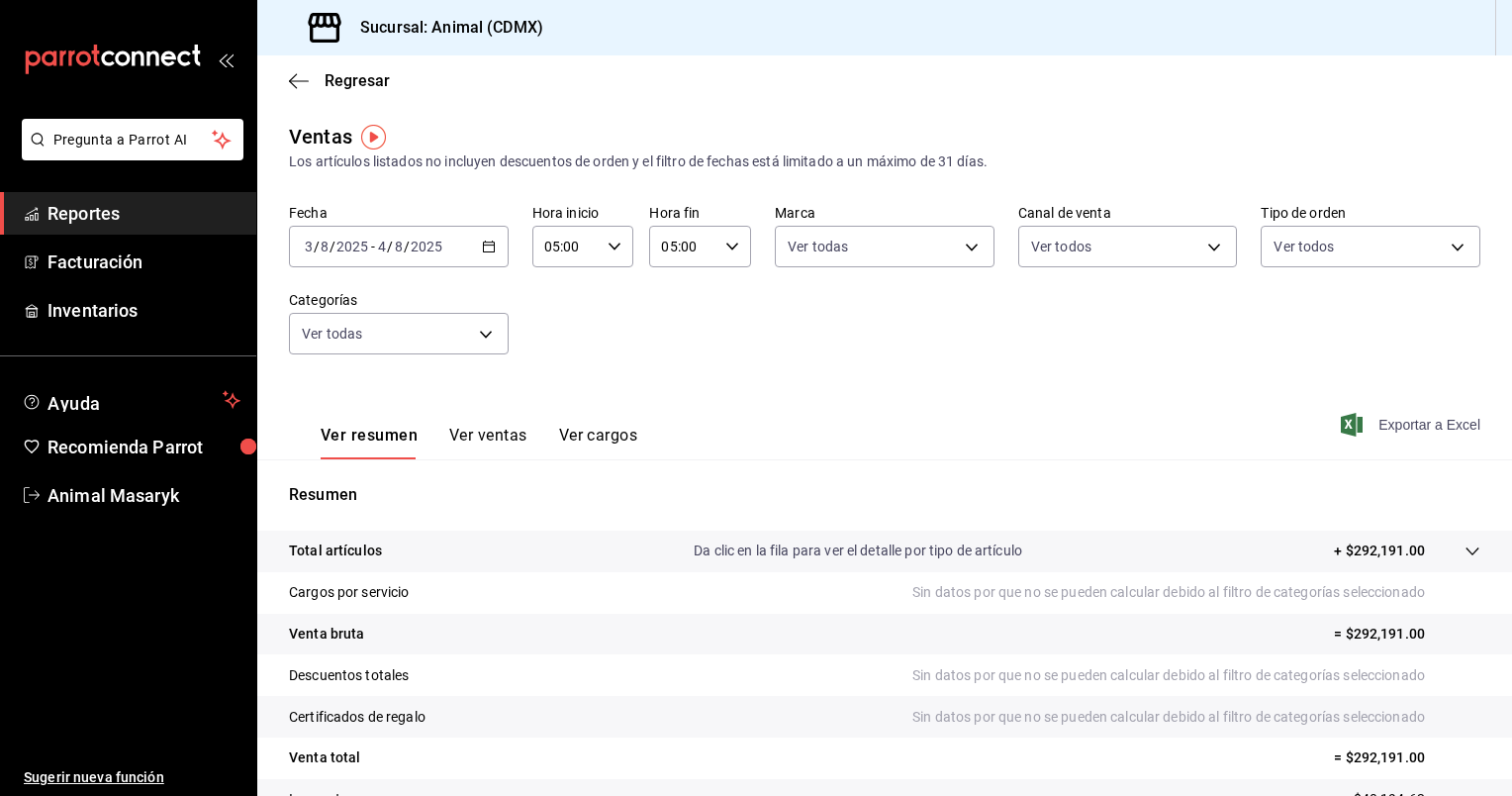 click on "Exportar a Excel" at bounding box center [1412, 425] 